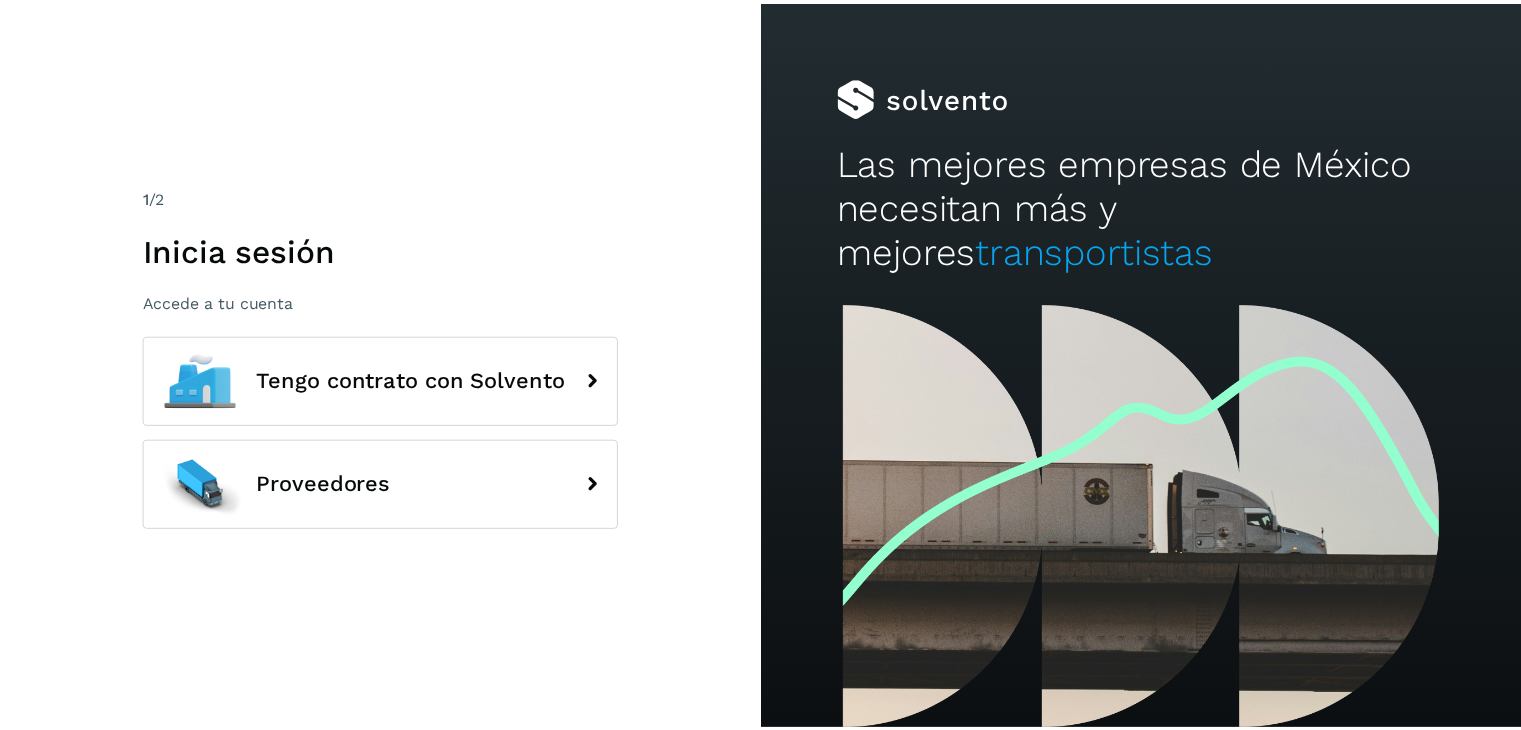 scroll, scrollTop: 0, scrollLeft: 0, axis: both 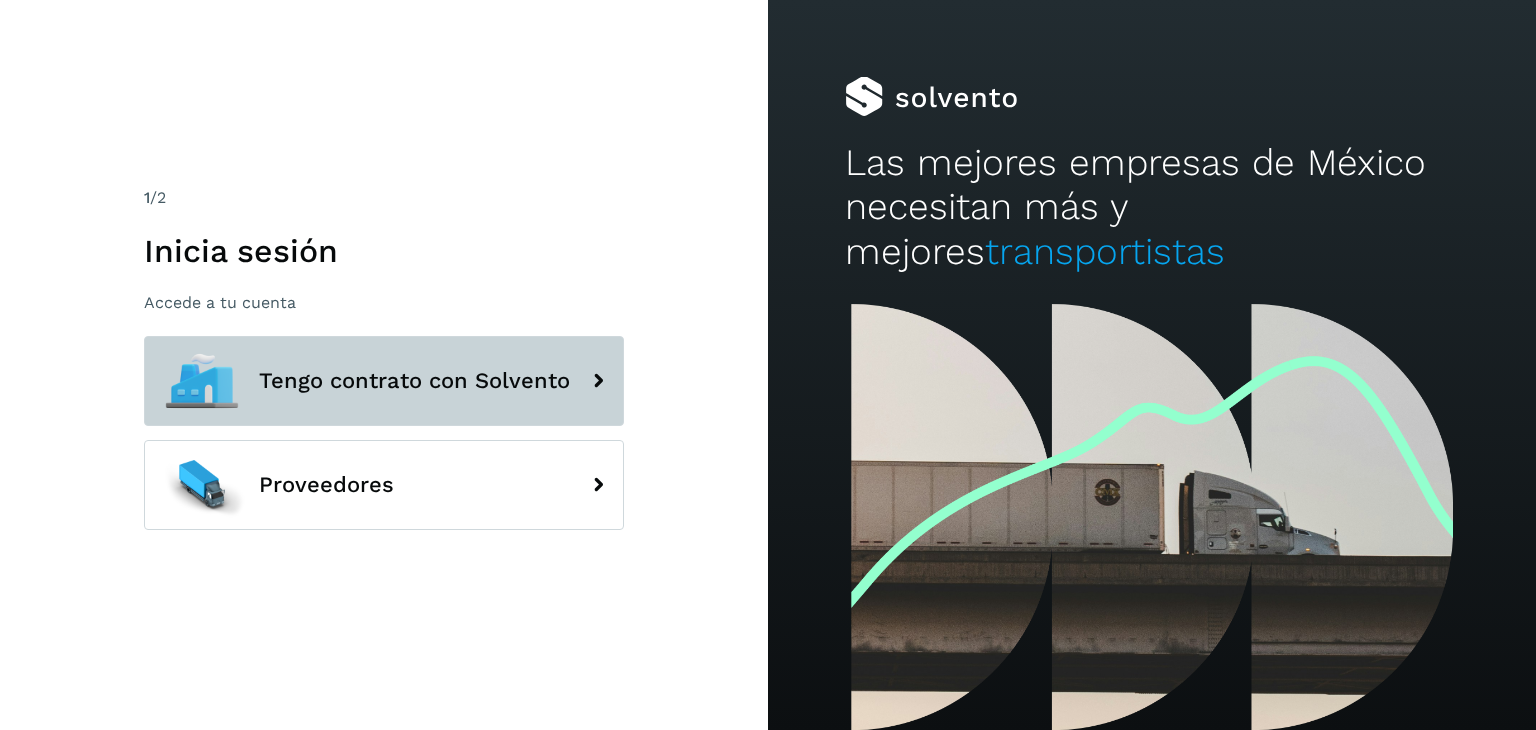 click on "Tengo contrato con Solvento" 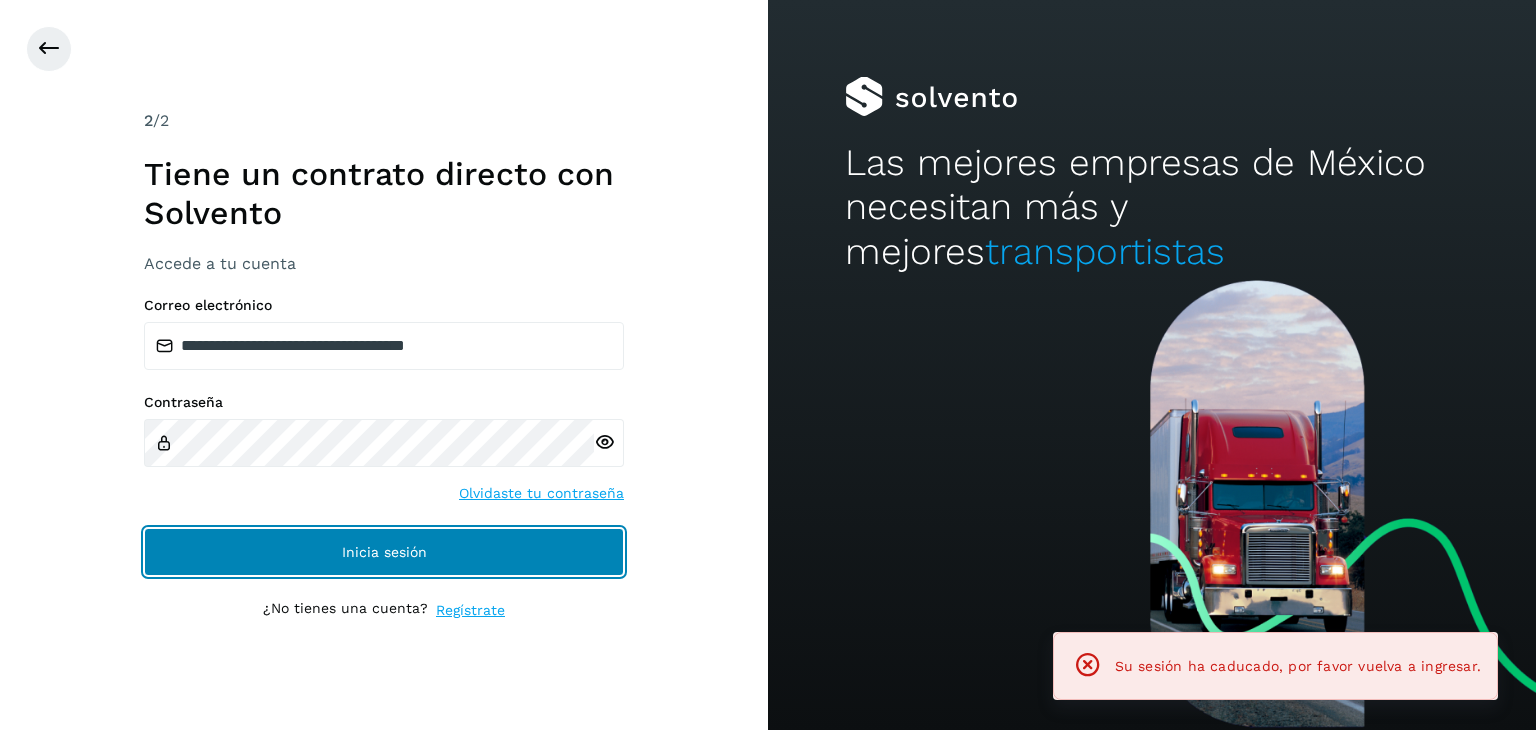 click on "Inicia sesión" 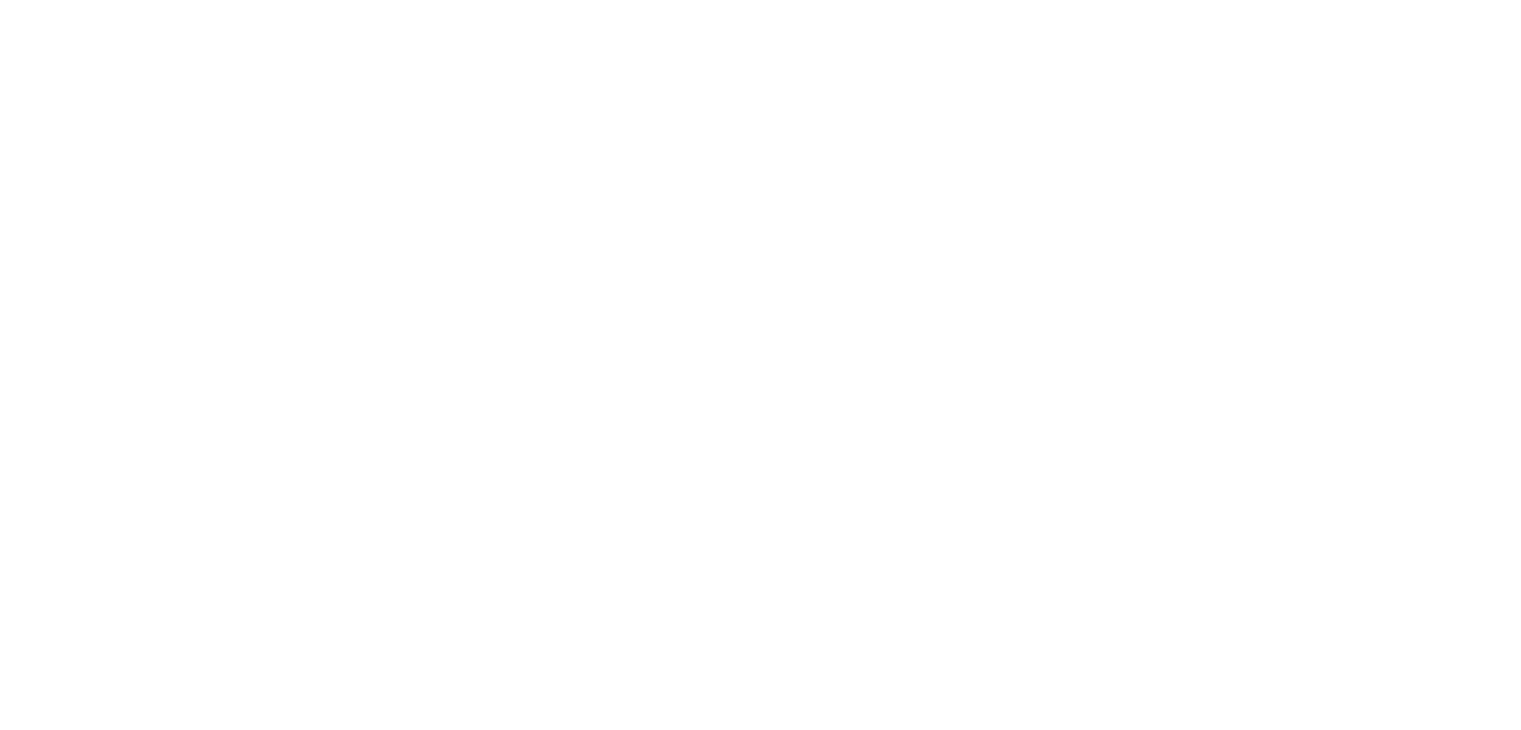 scroll, scrollTop: 0, scrollLeft: 0, axis: both 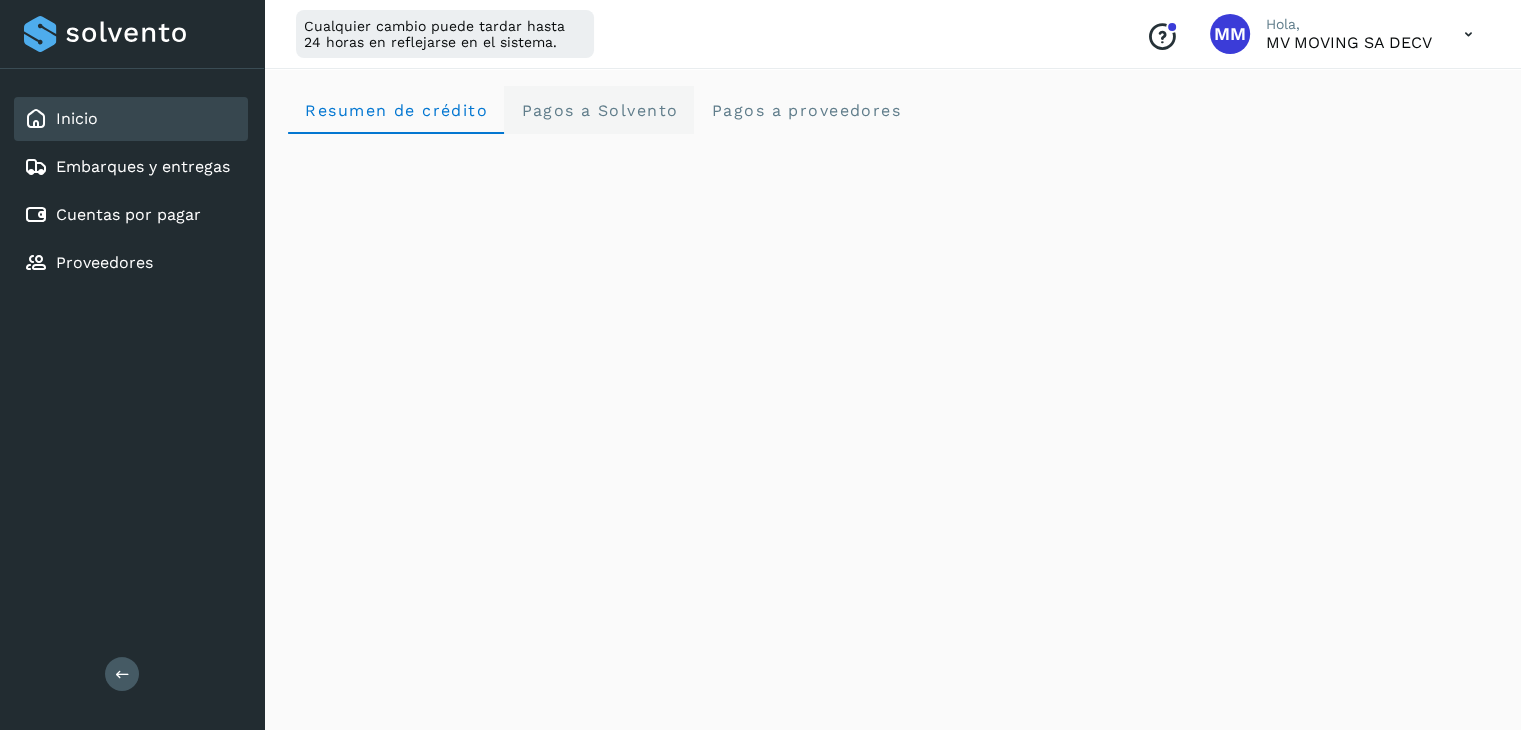 click on "Pagos a Solvento" 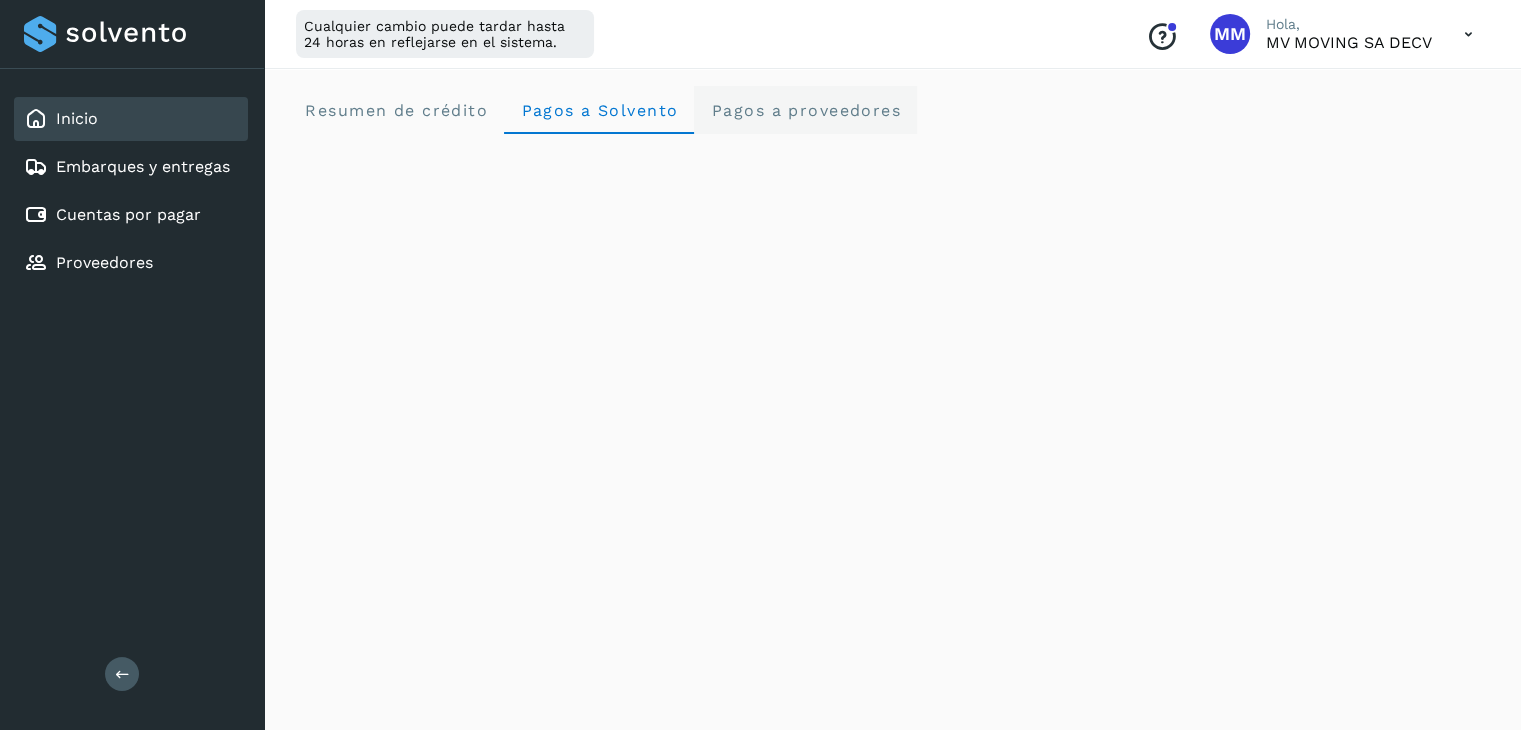 click on "Pagos a proveedores" 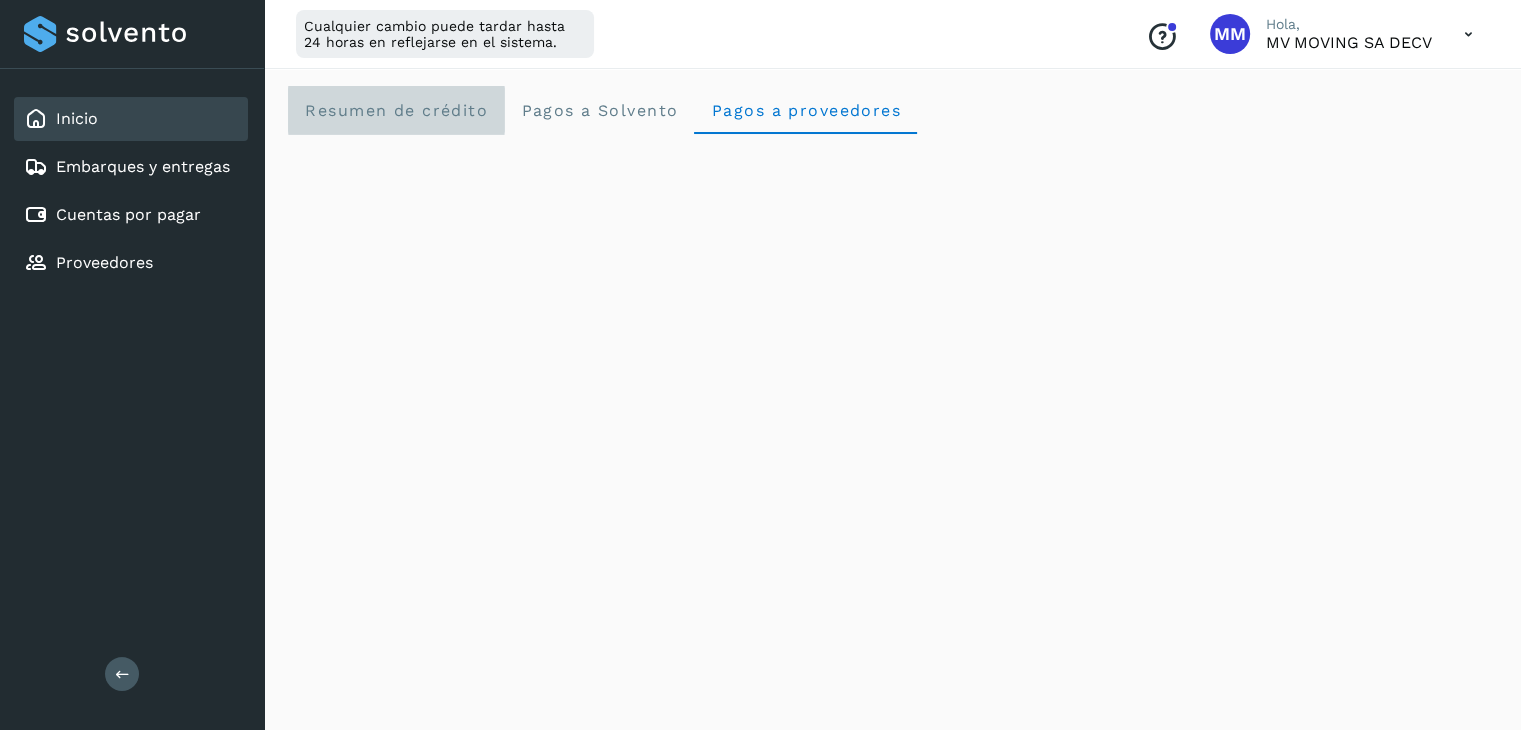 click on "Resumen de crédito" 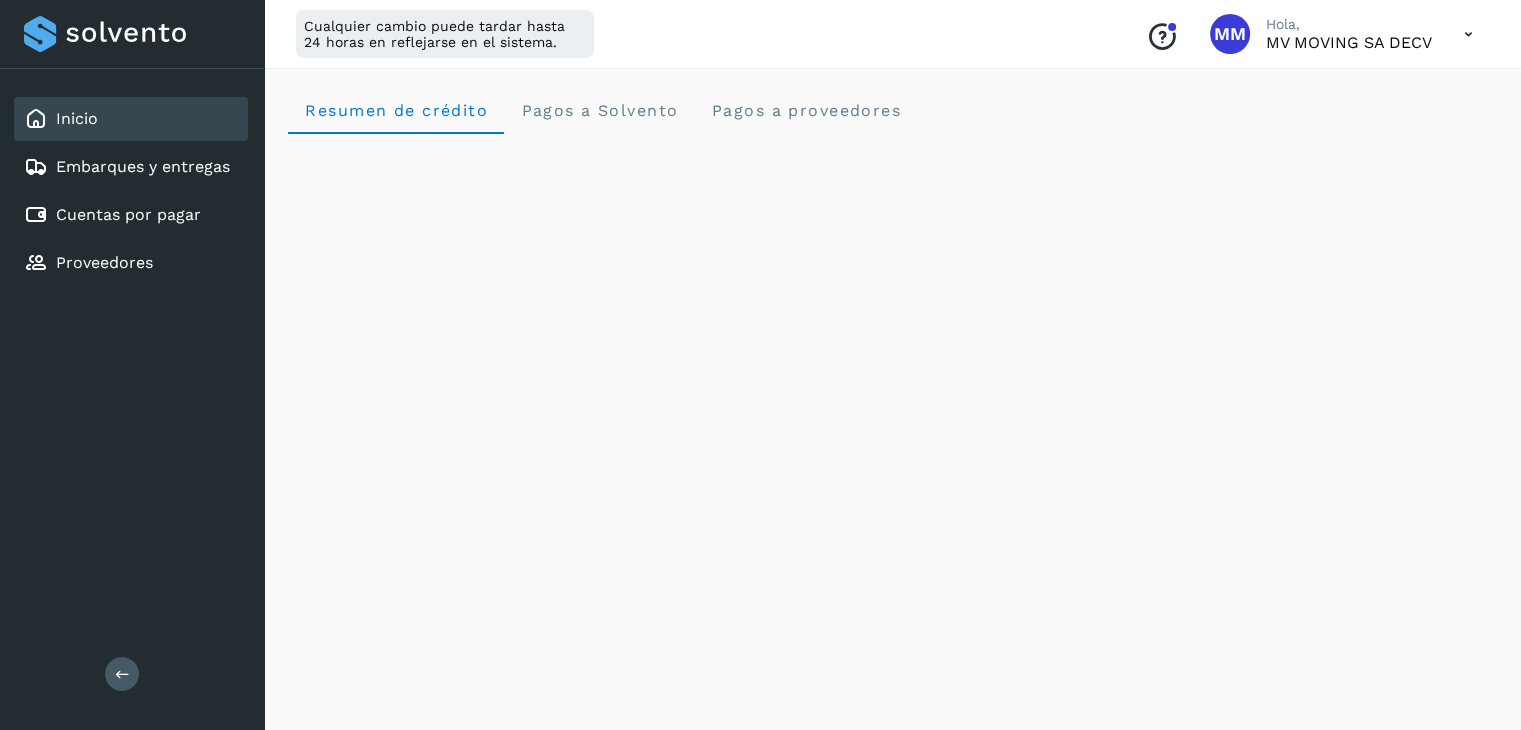 type 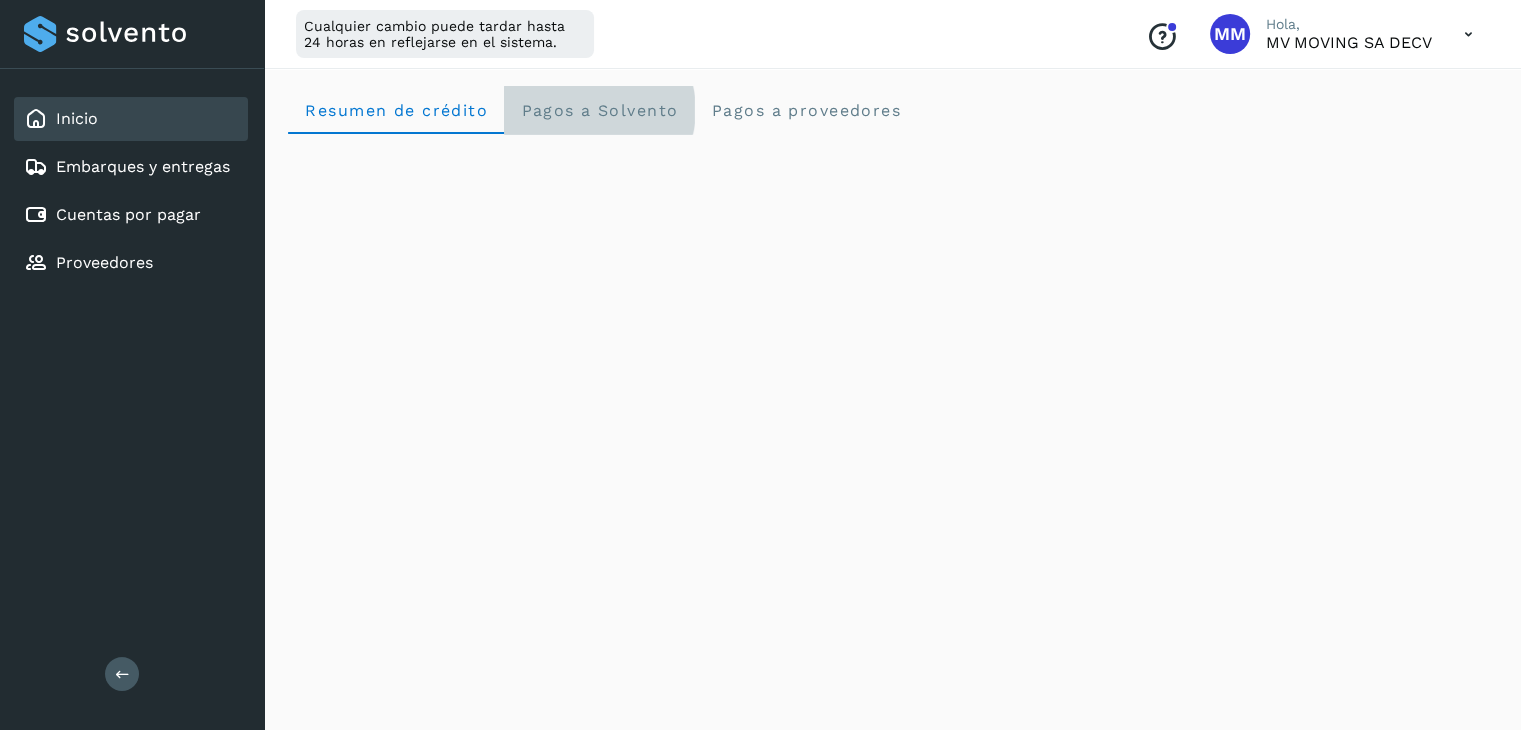 click on "Pagos a Solvento" 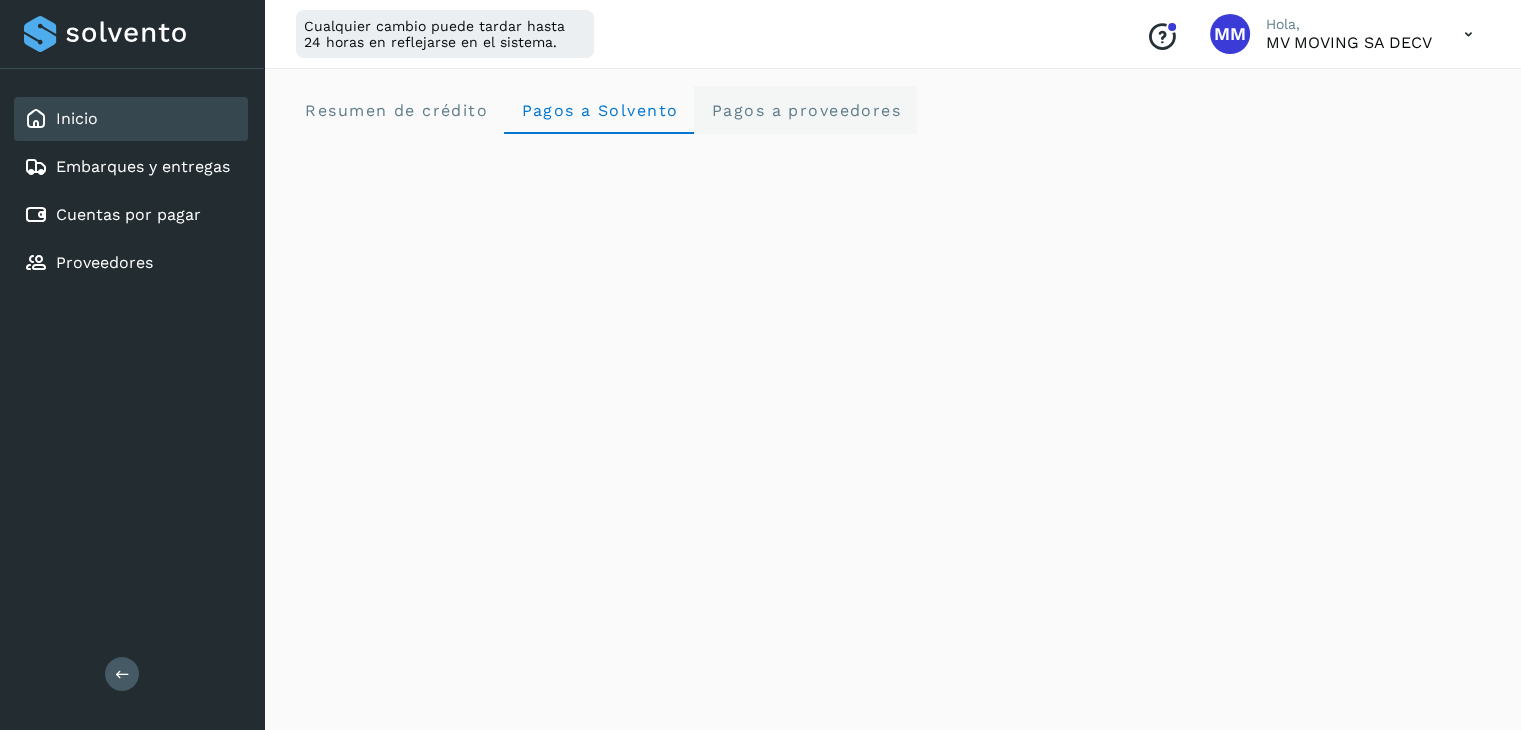 click on "Pagos a proveedores" 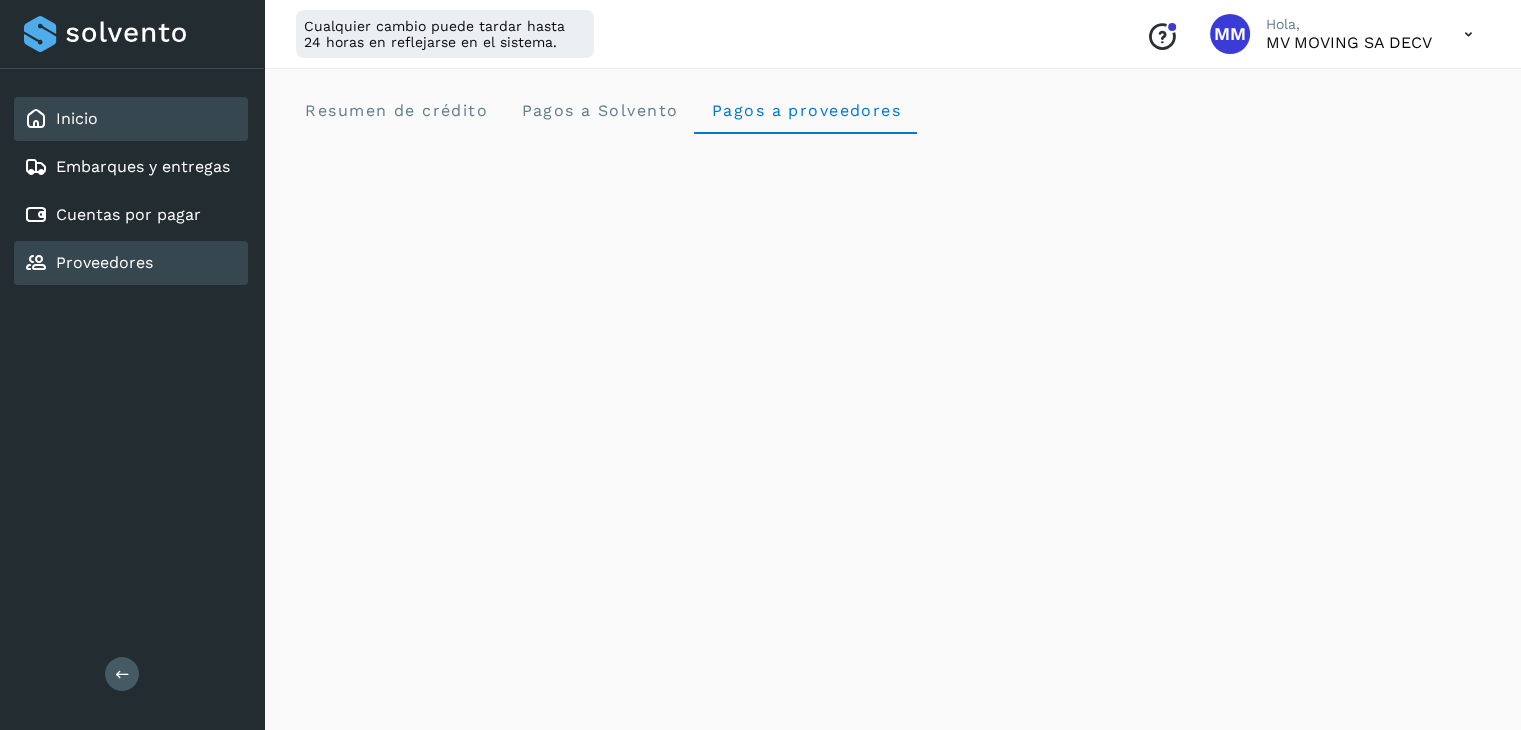 click on "Proveedores" at bounding box center [104, 262] 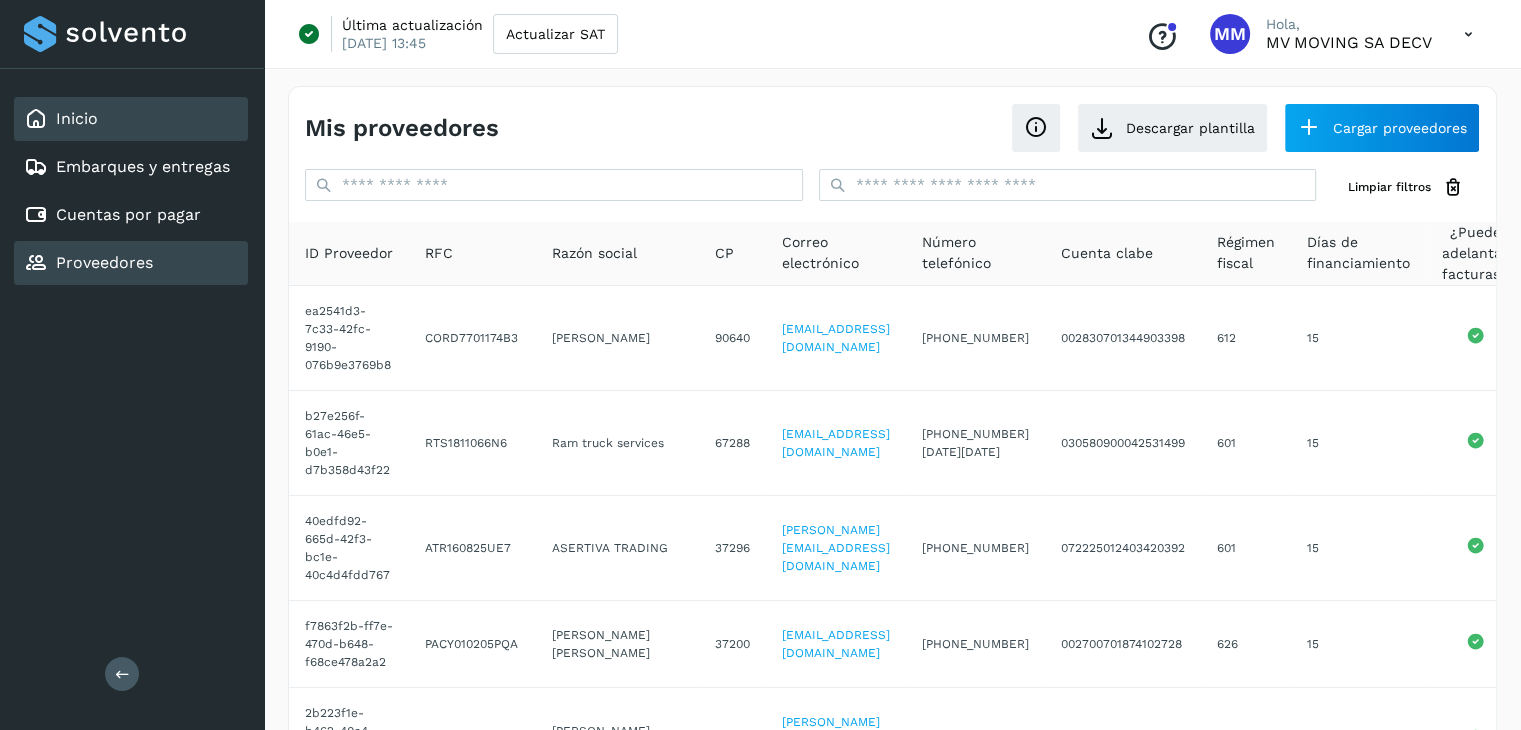 click on "Inicio" at bounding box center (77, 118) 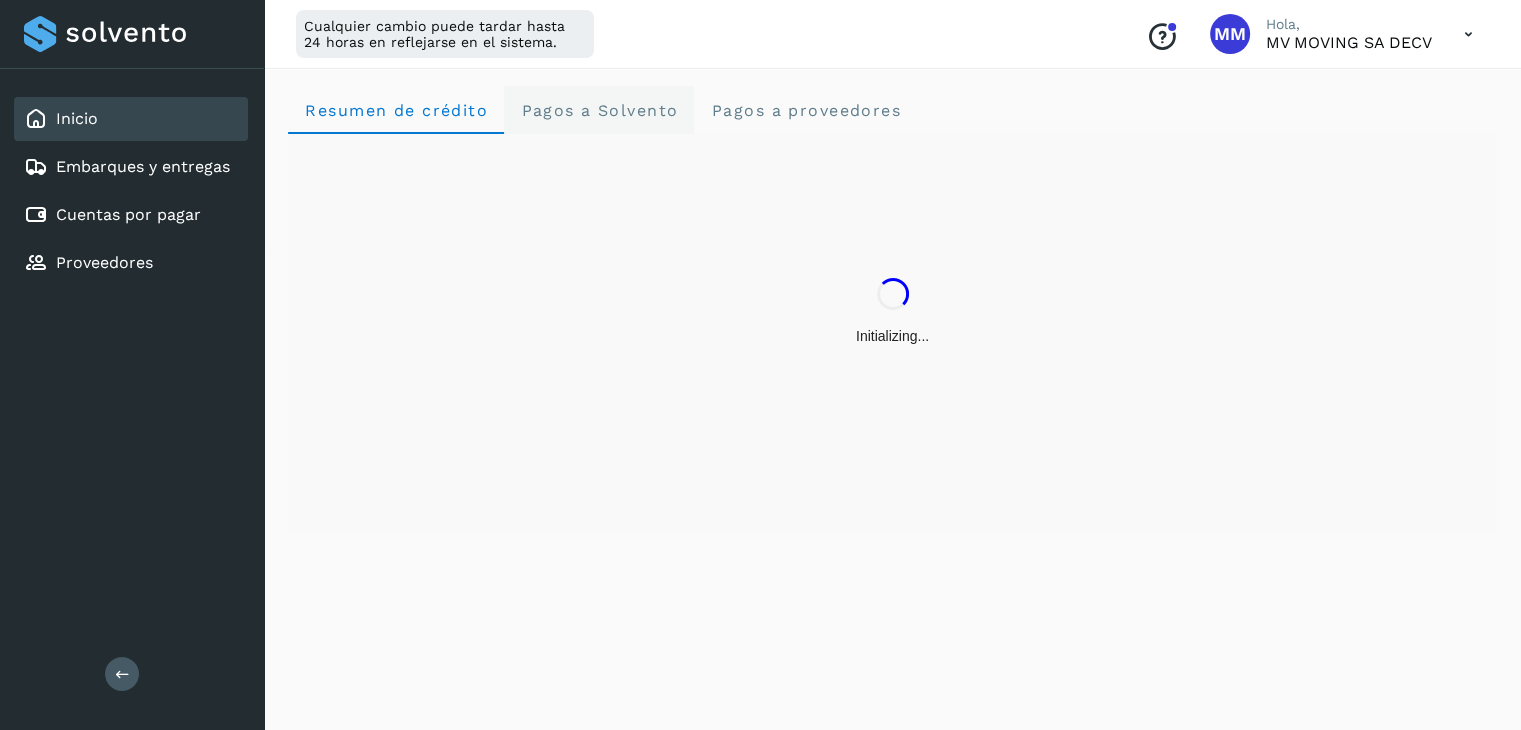 click on "Pagos a Solvento" 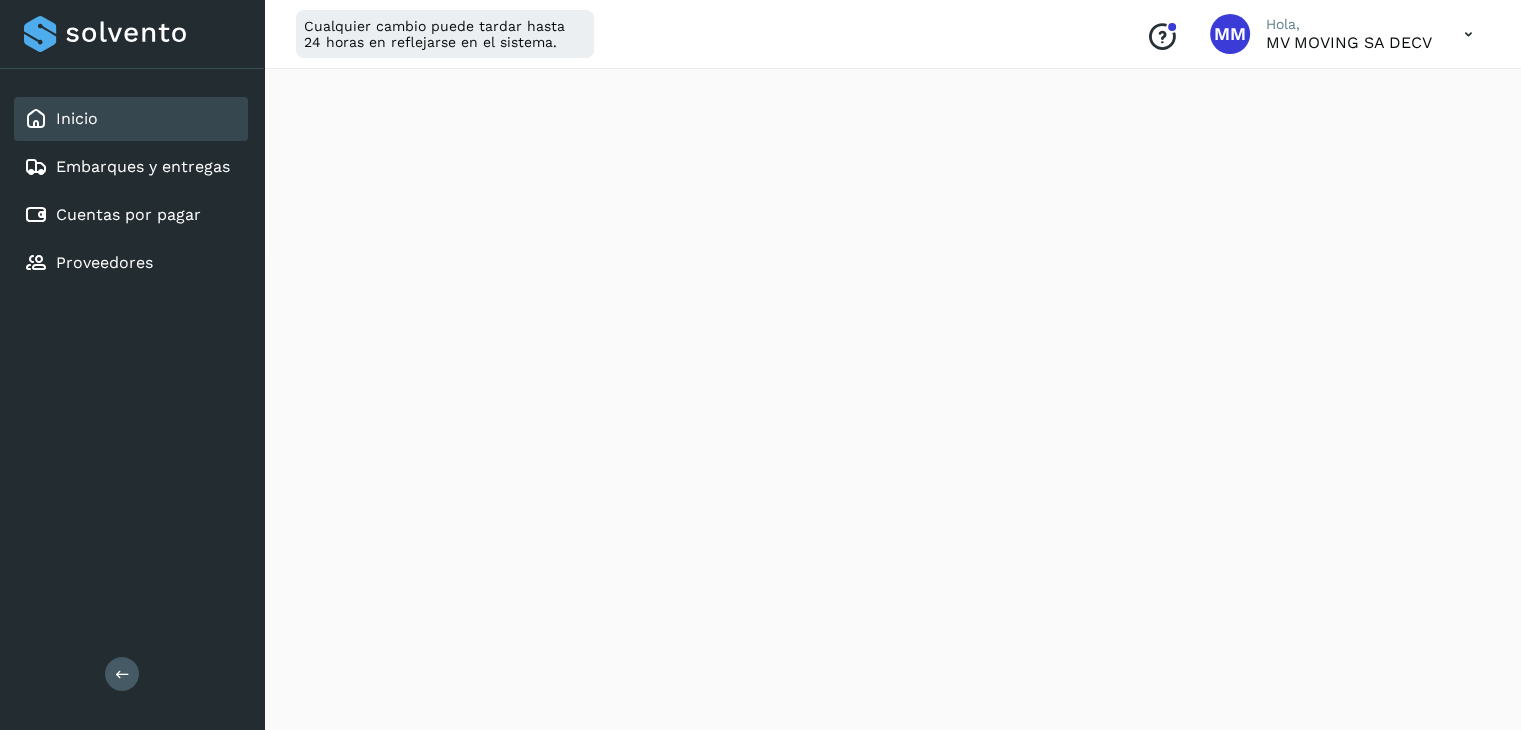 scroll, scrollTop: 360, scrollLeft: 0, axis: vertical 